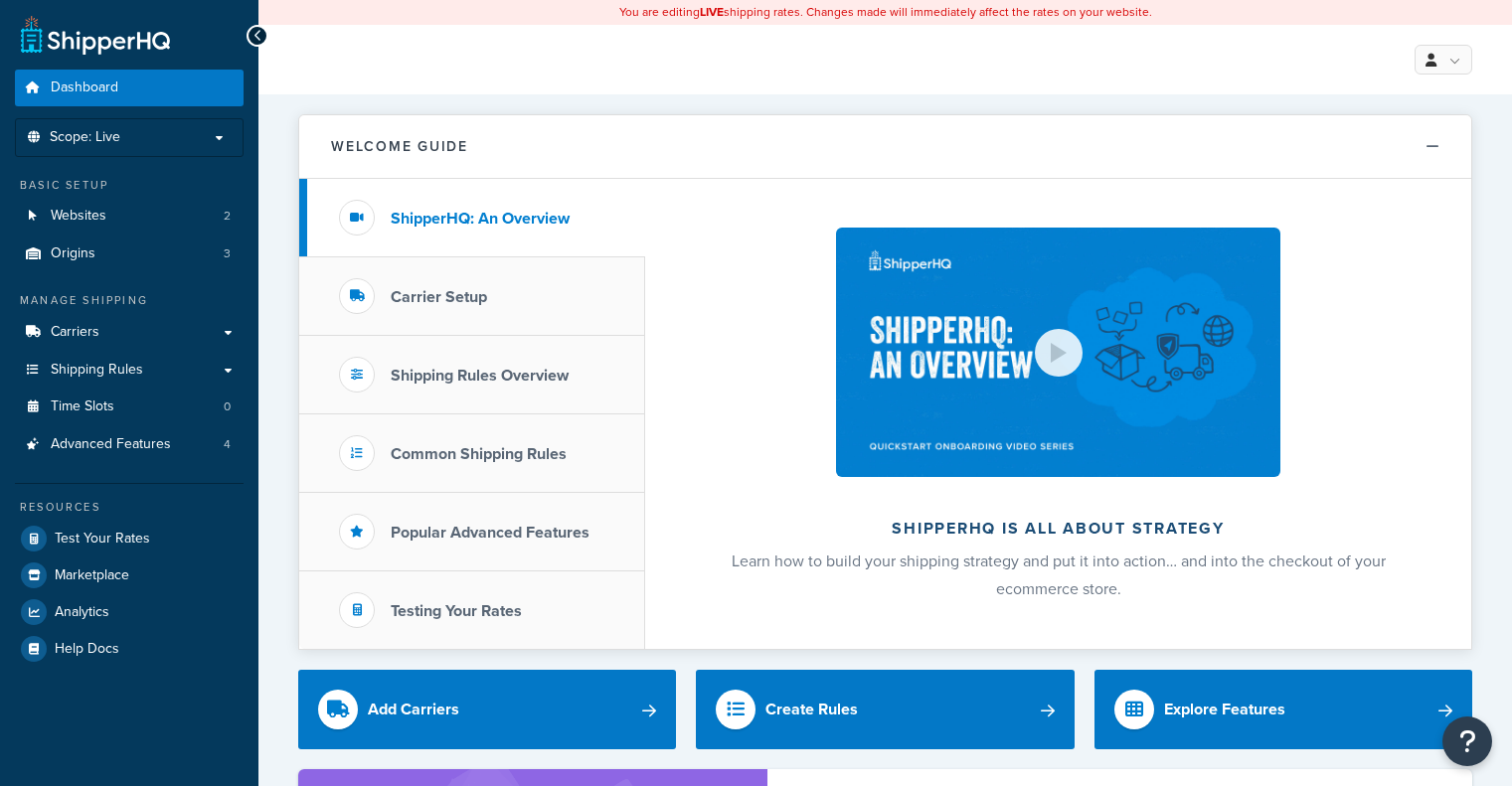 scroll, scrollTop: 0, scrollLeft: 0, axis: both 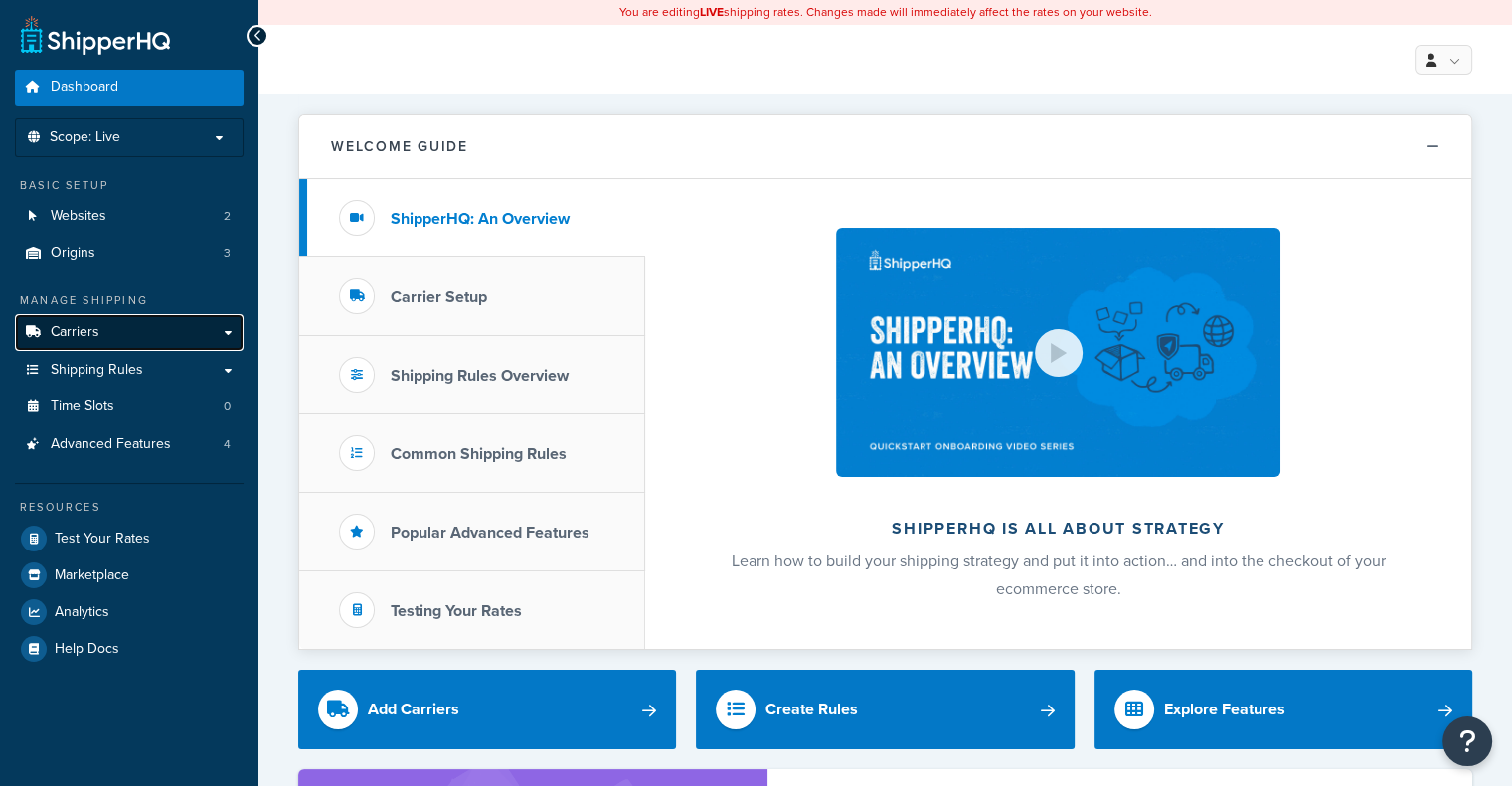 click on "Carriers" at bounding box center [129, 332] 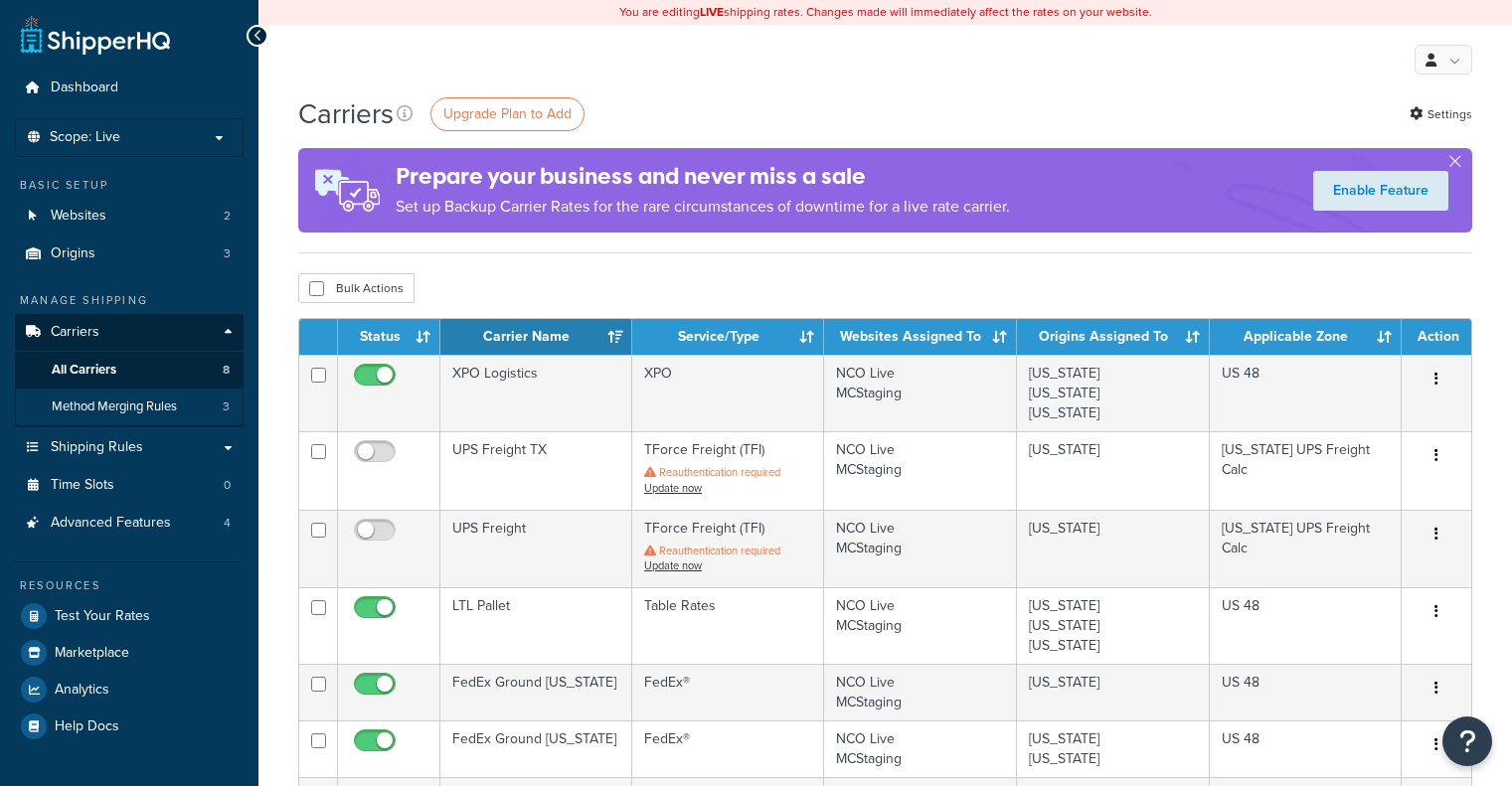 scroll, scrollTop: 0, scrollLeft: 0, axis: both 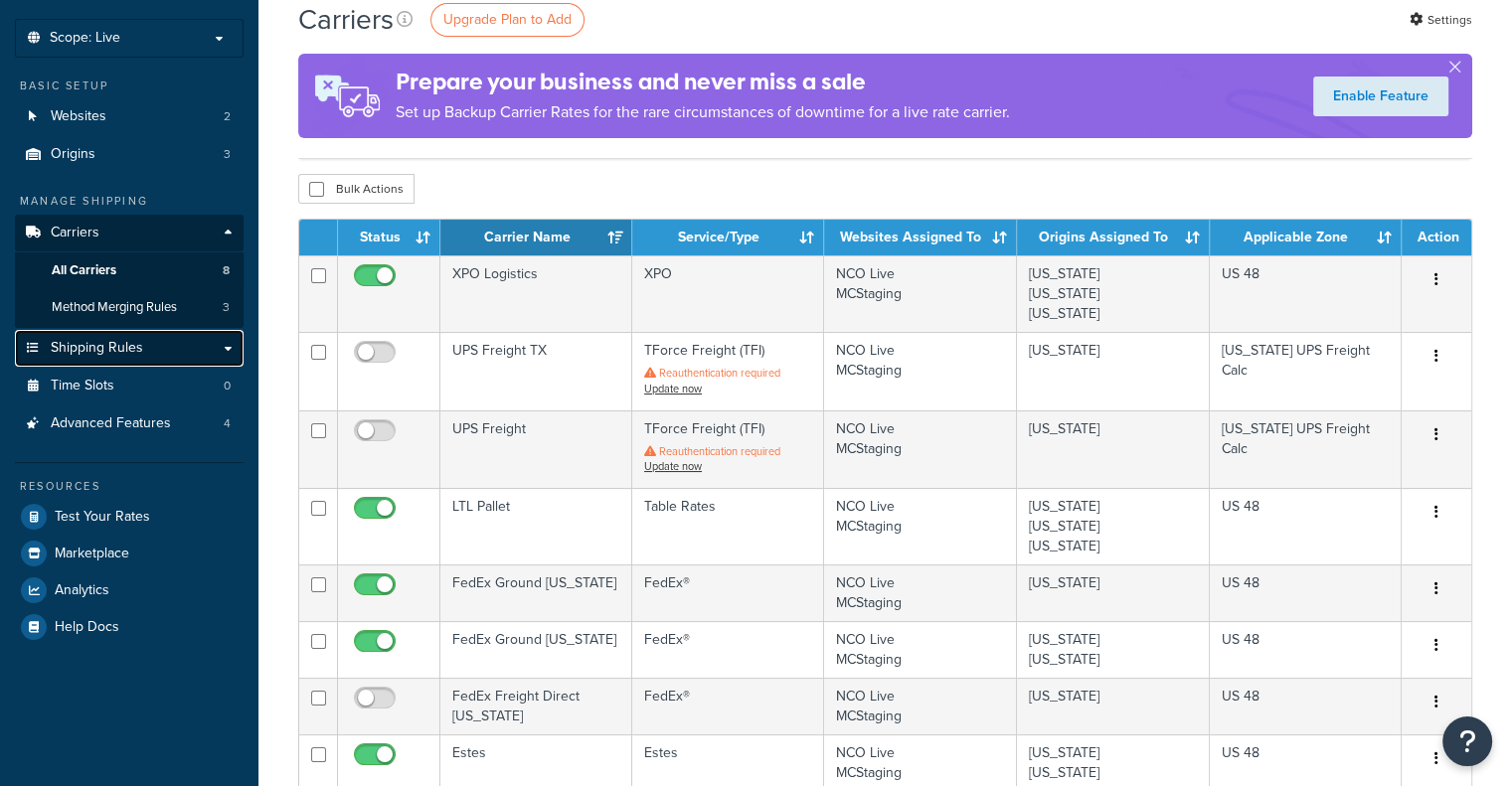 click on "Shipping Rules" at bounding box center (96, 348) 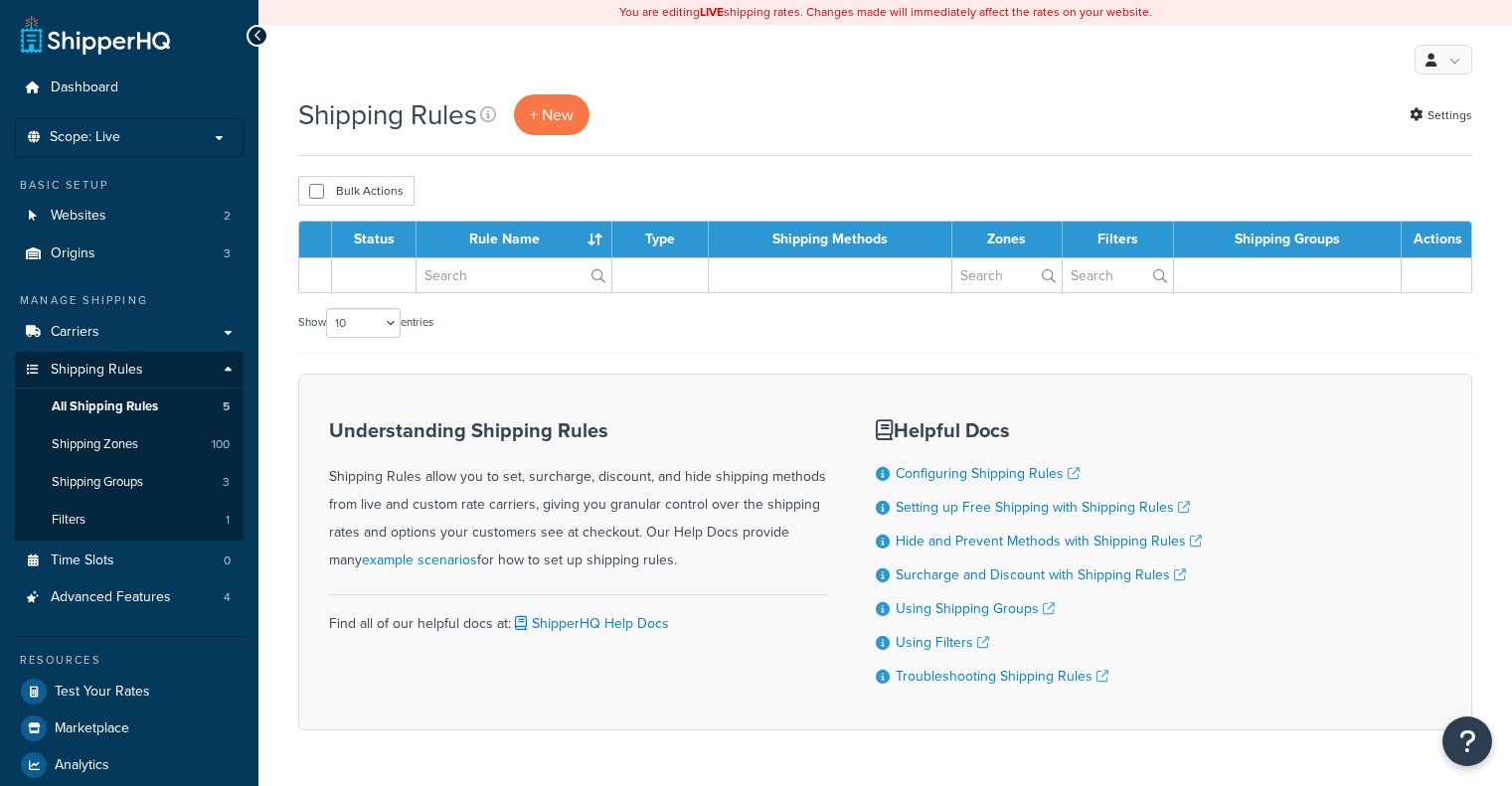 scroll, scrollTop: 0, scrollLeft: 0, axis: both 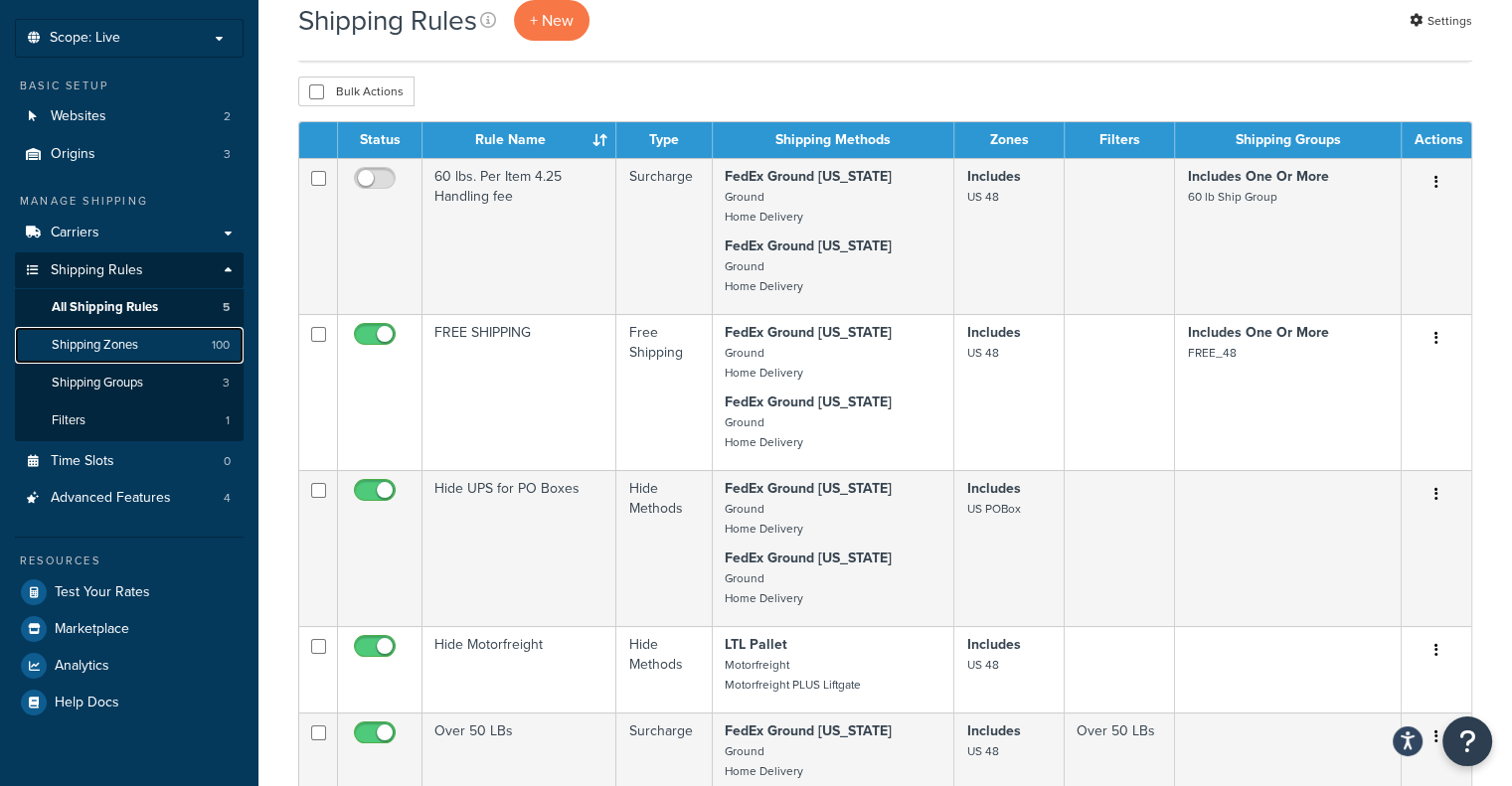 click on "Shipping Zones" at bounding box center (94, 345) 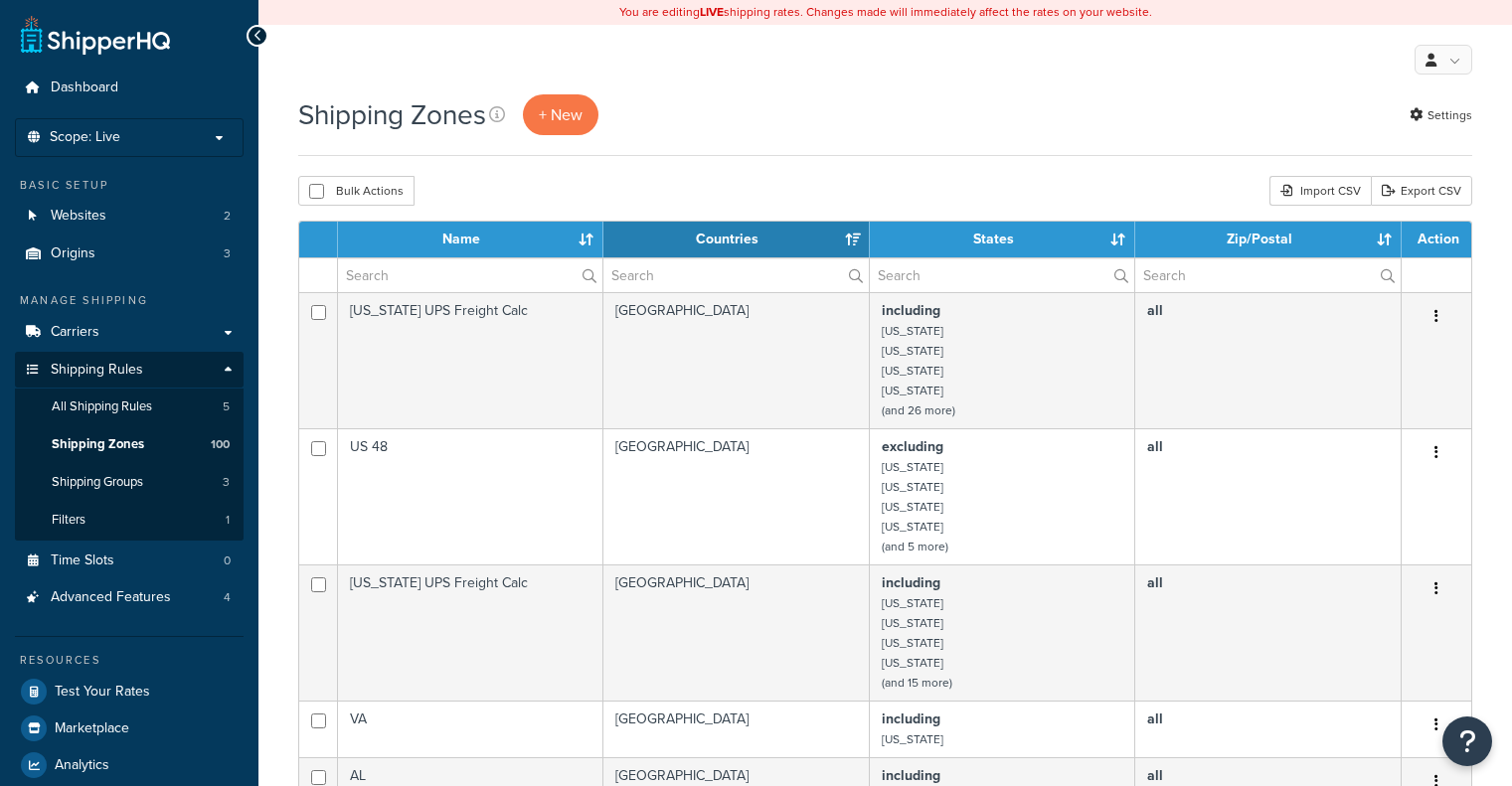select on "15" 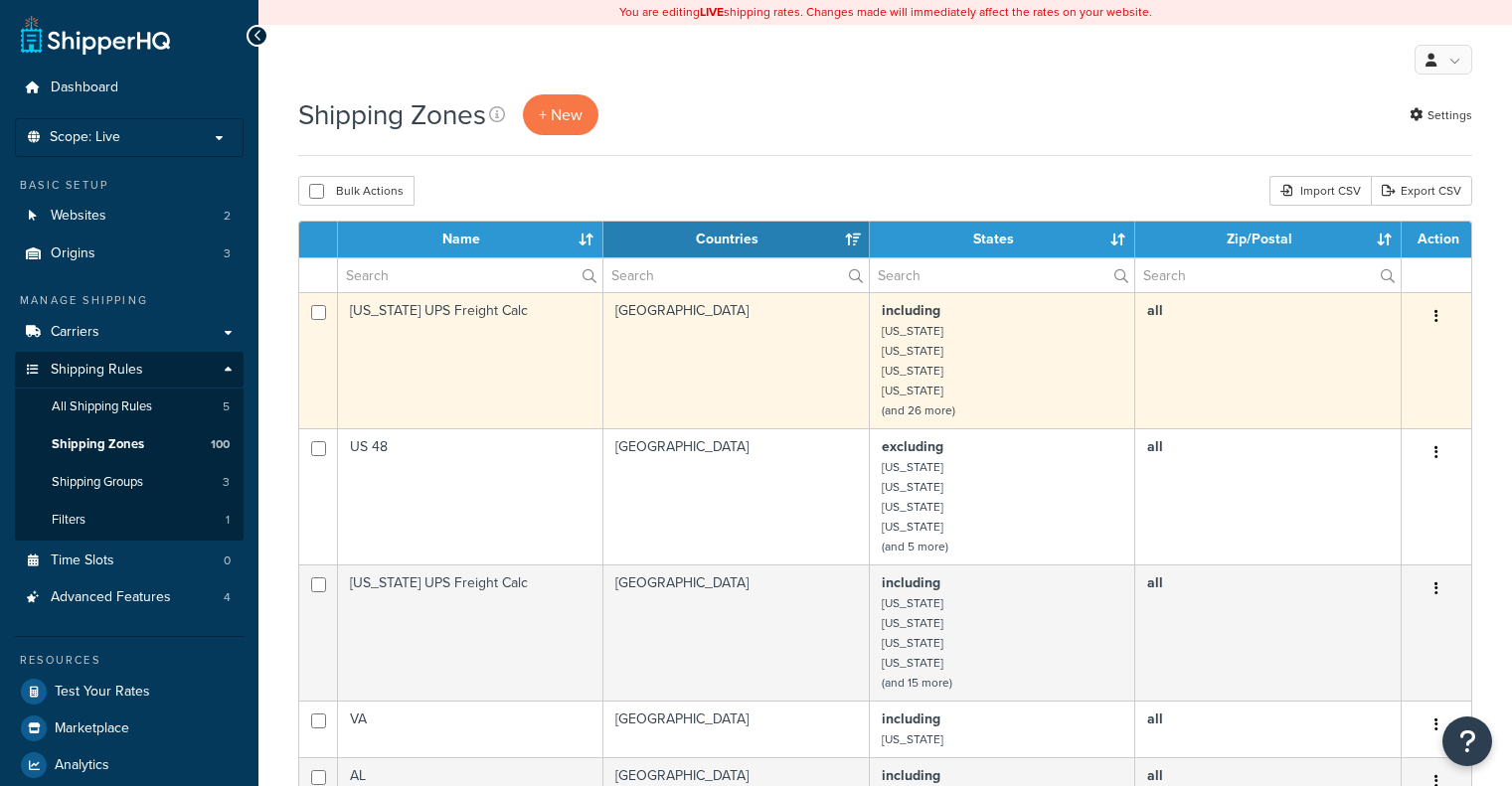 scroll, scrollTop: 0, scrollLeft: 0, axis: both 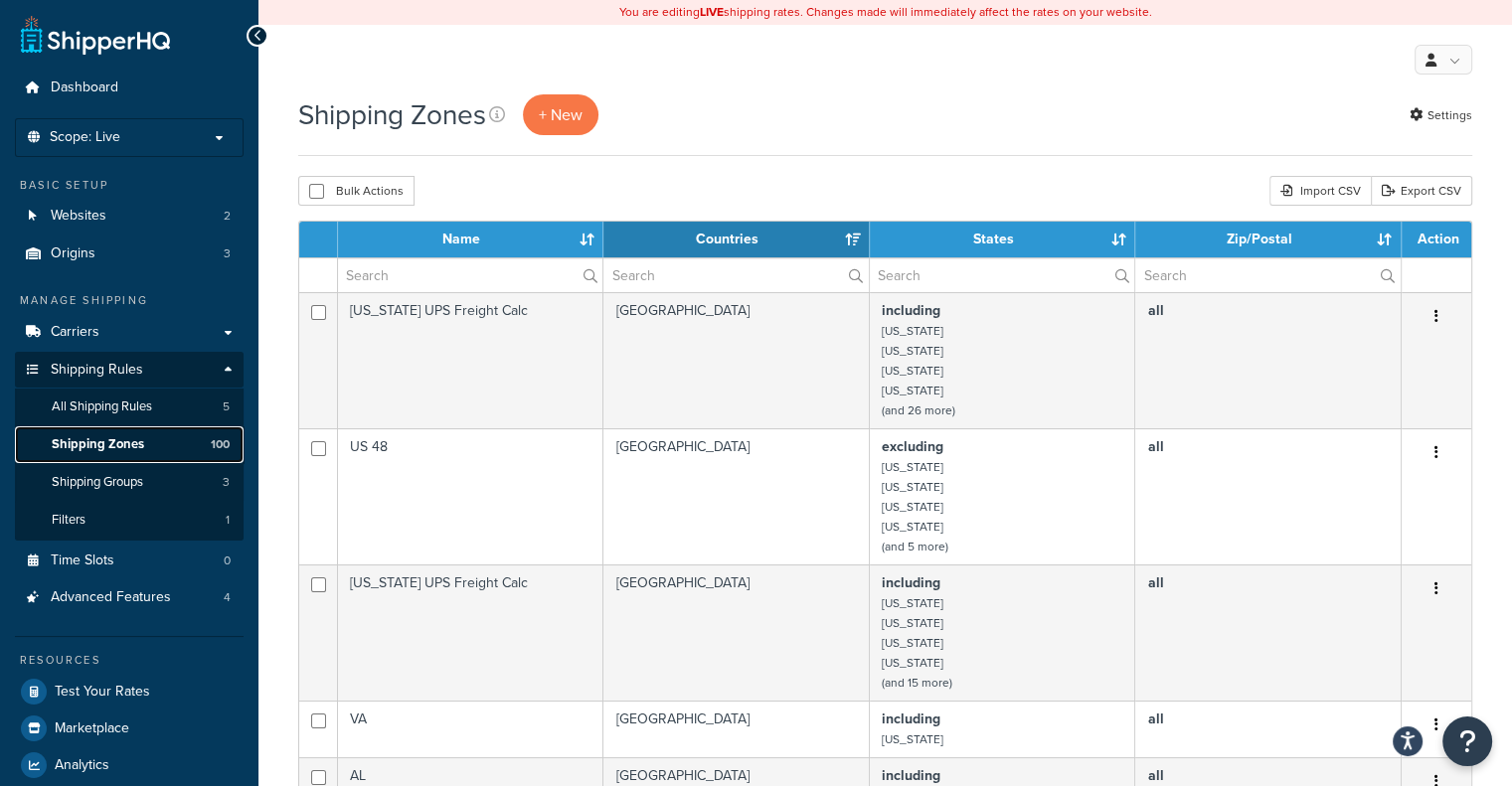 click on "Shipping Zones" at bounding box center (97, 444) 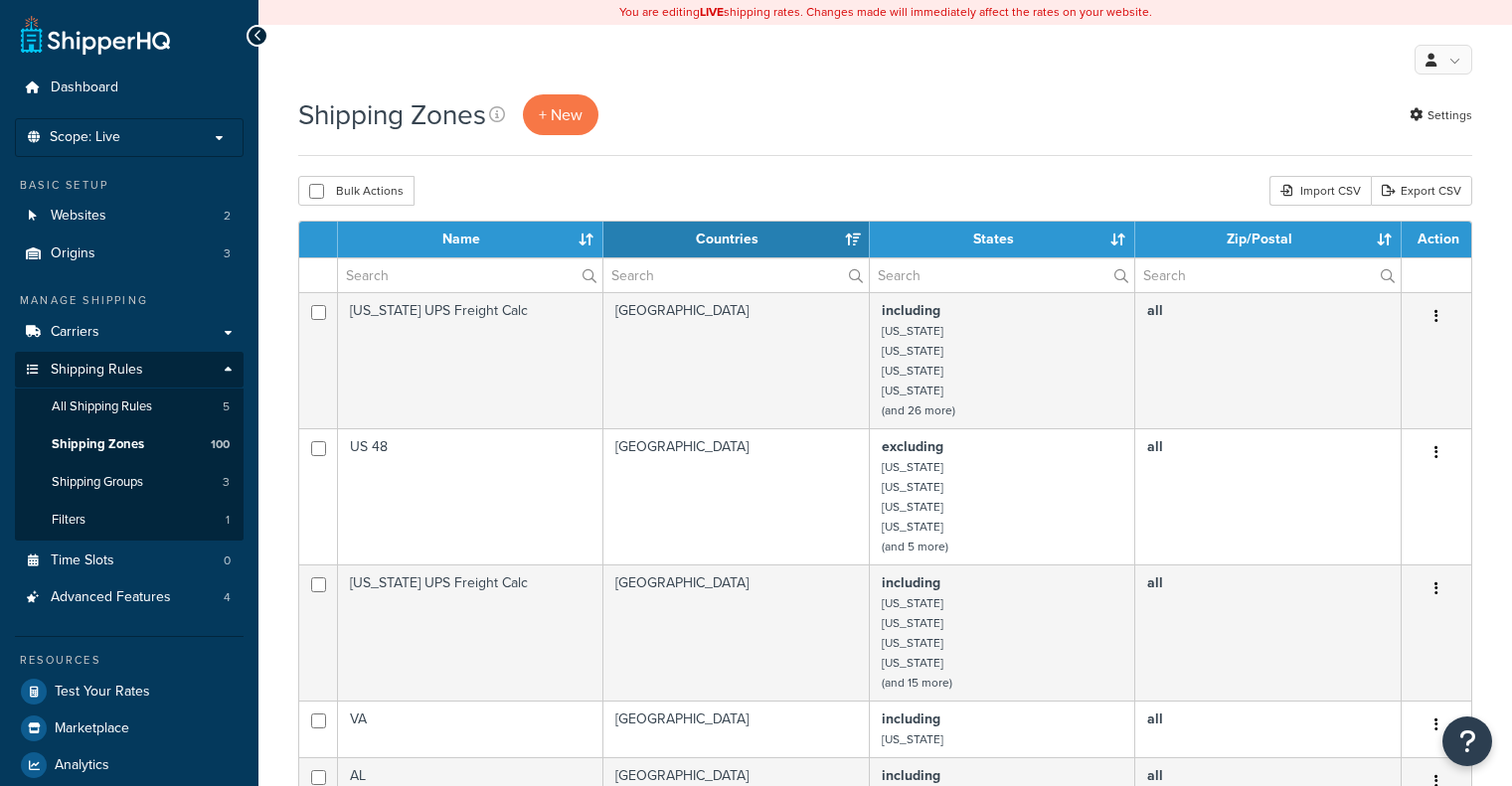 select on "15" 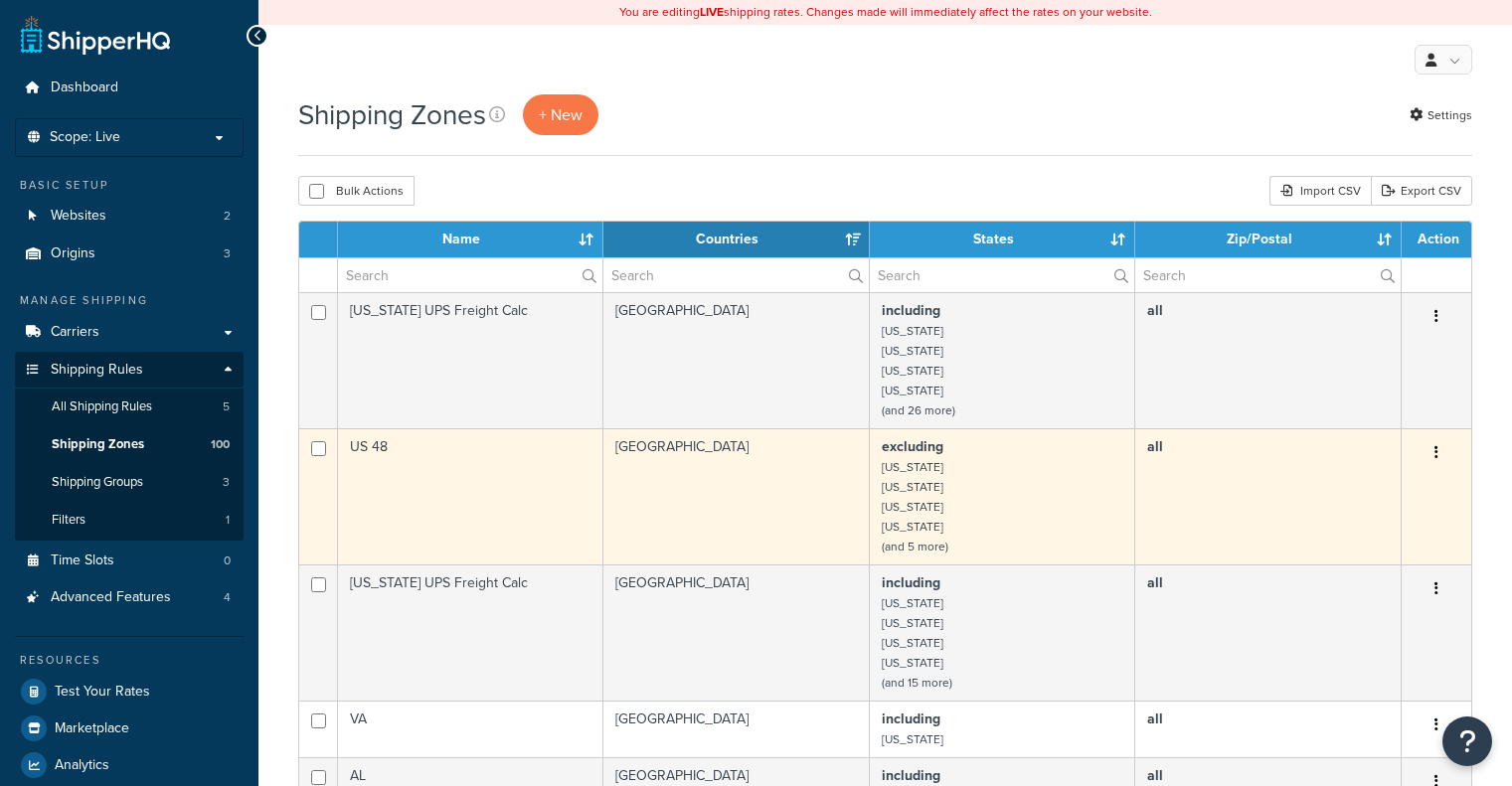 scroll, scrollTop: 0, scrollLeft: 0, axis: both 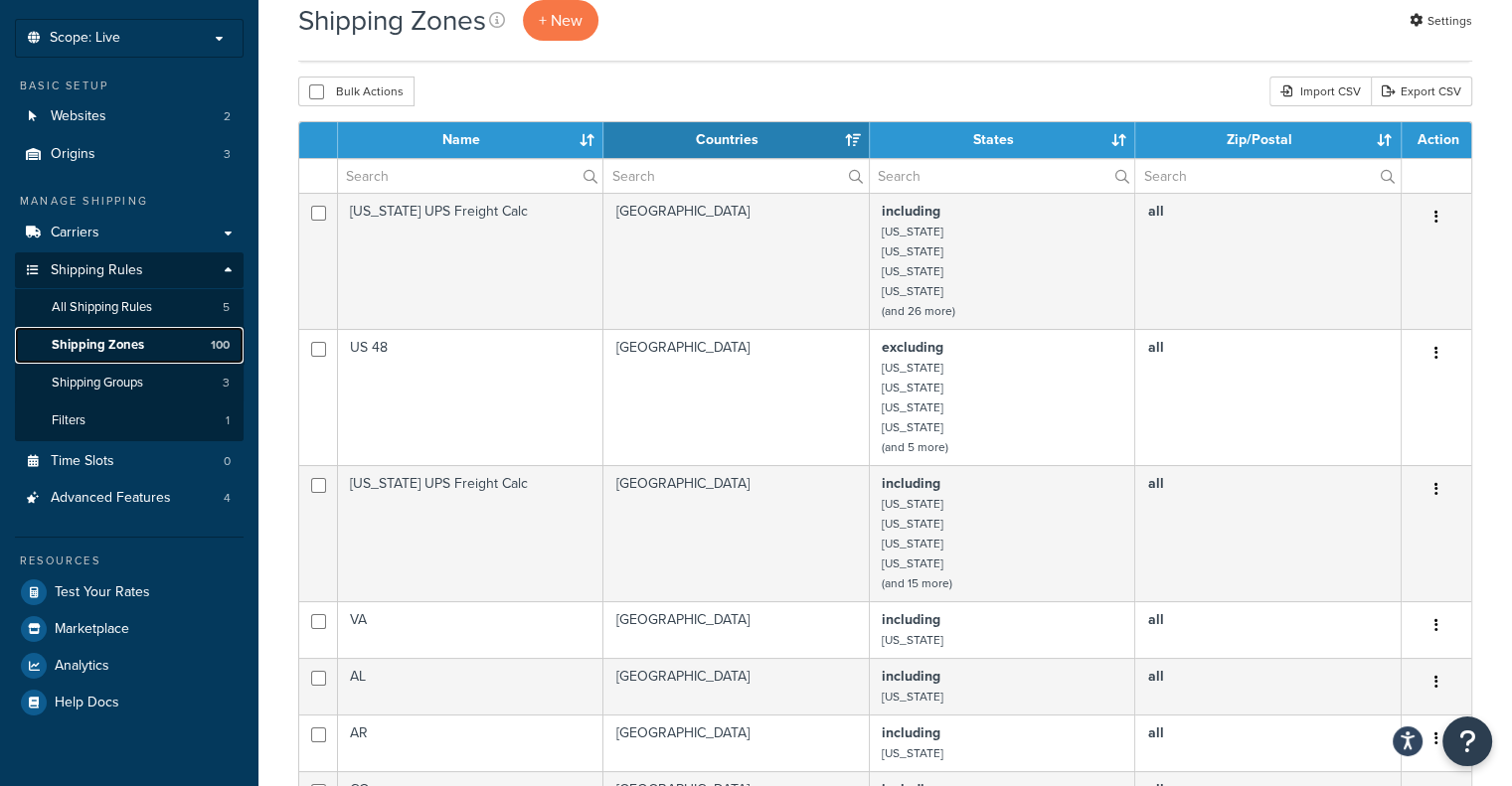 click on "Shipping Zones" at bounding box center (97, 345) 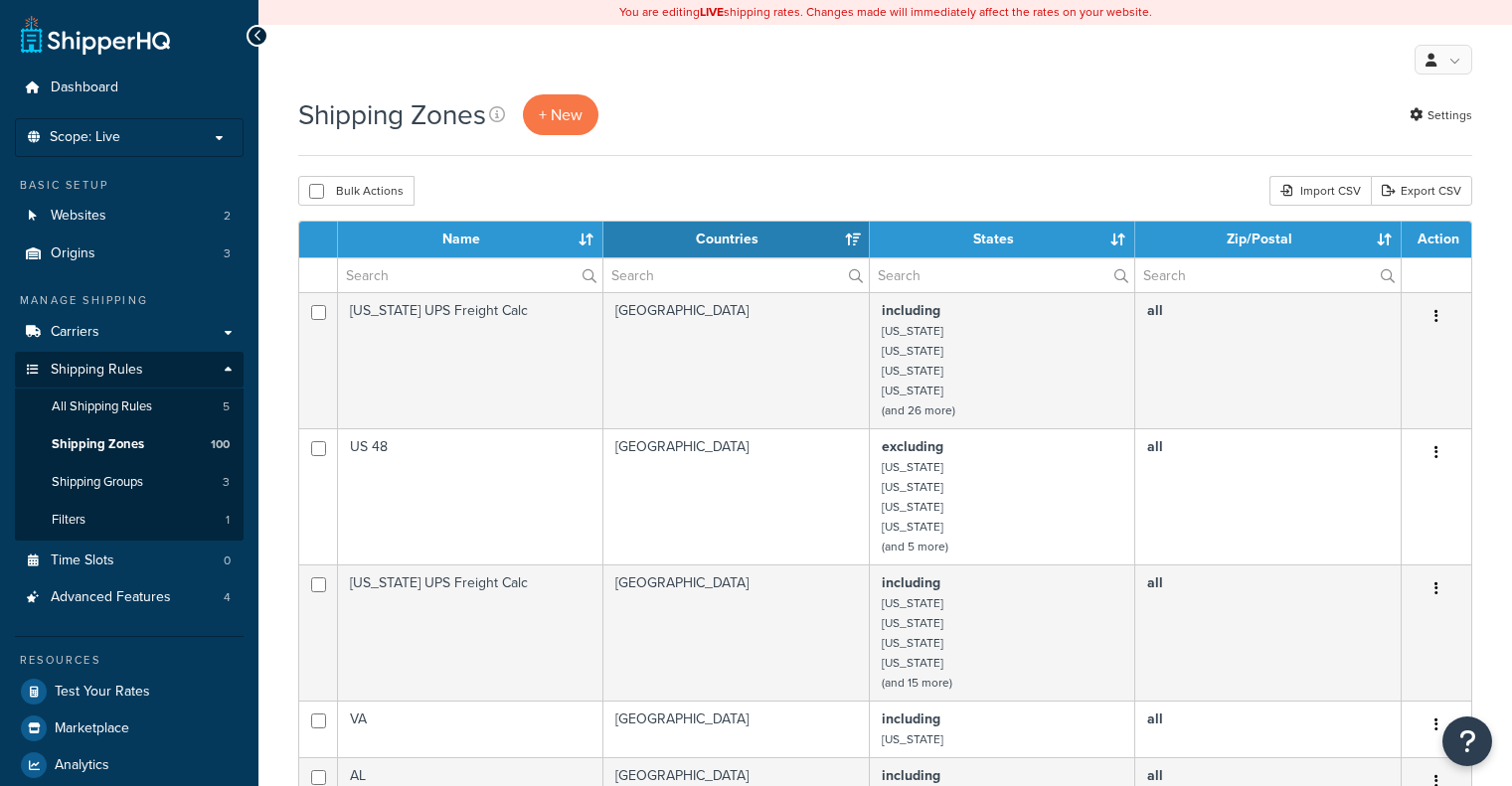 select on "15" 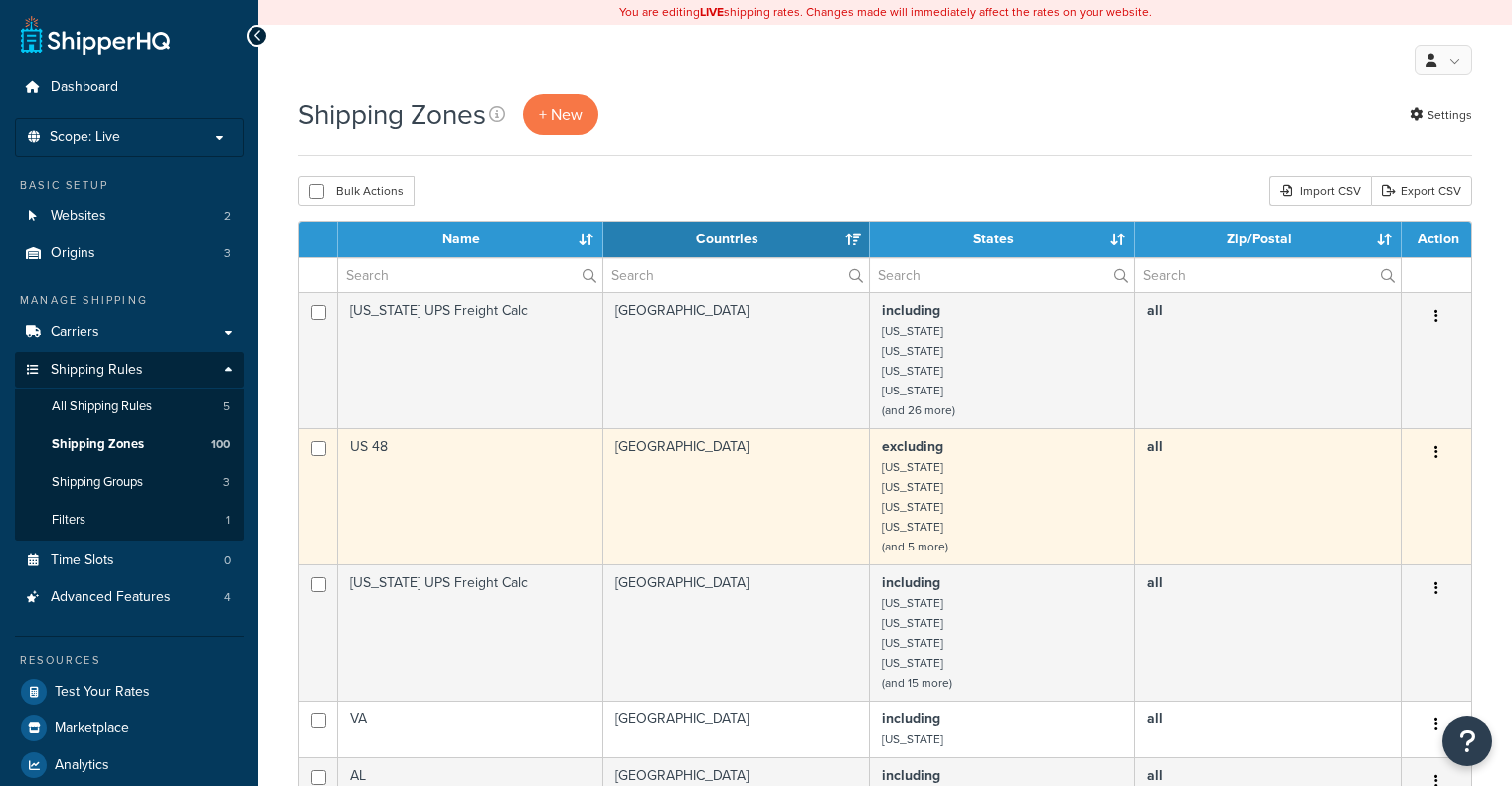 scroll, scrollTop: 0, scrollLeft: 0, axis: both 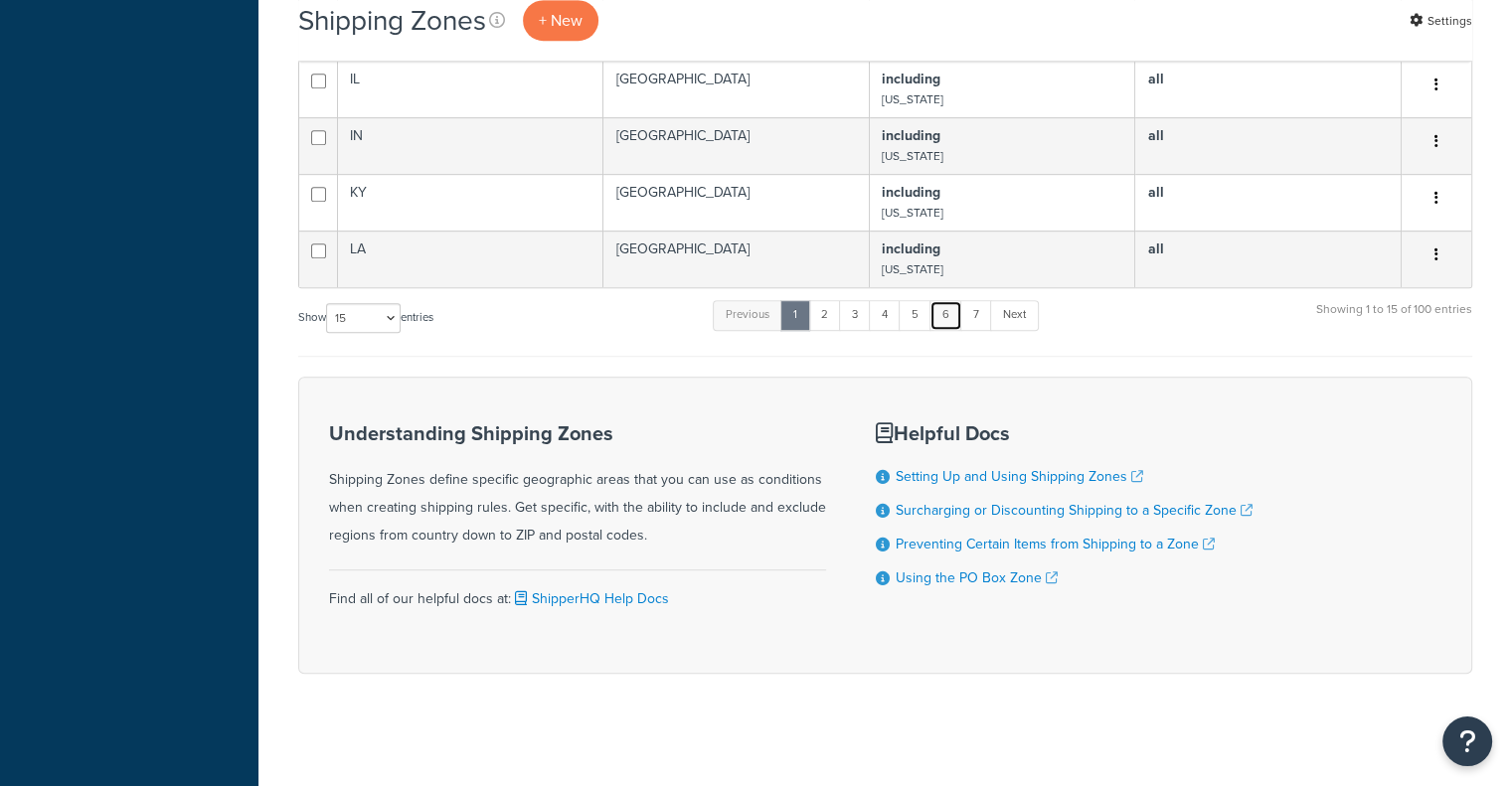 click on "6" at bounding box center [945, 315] 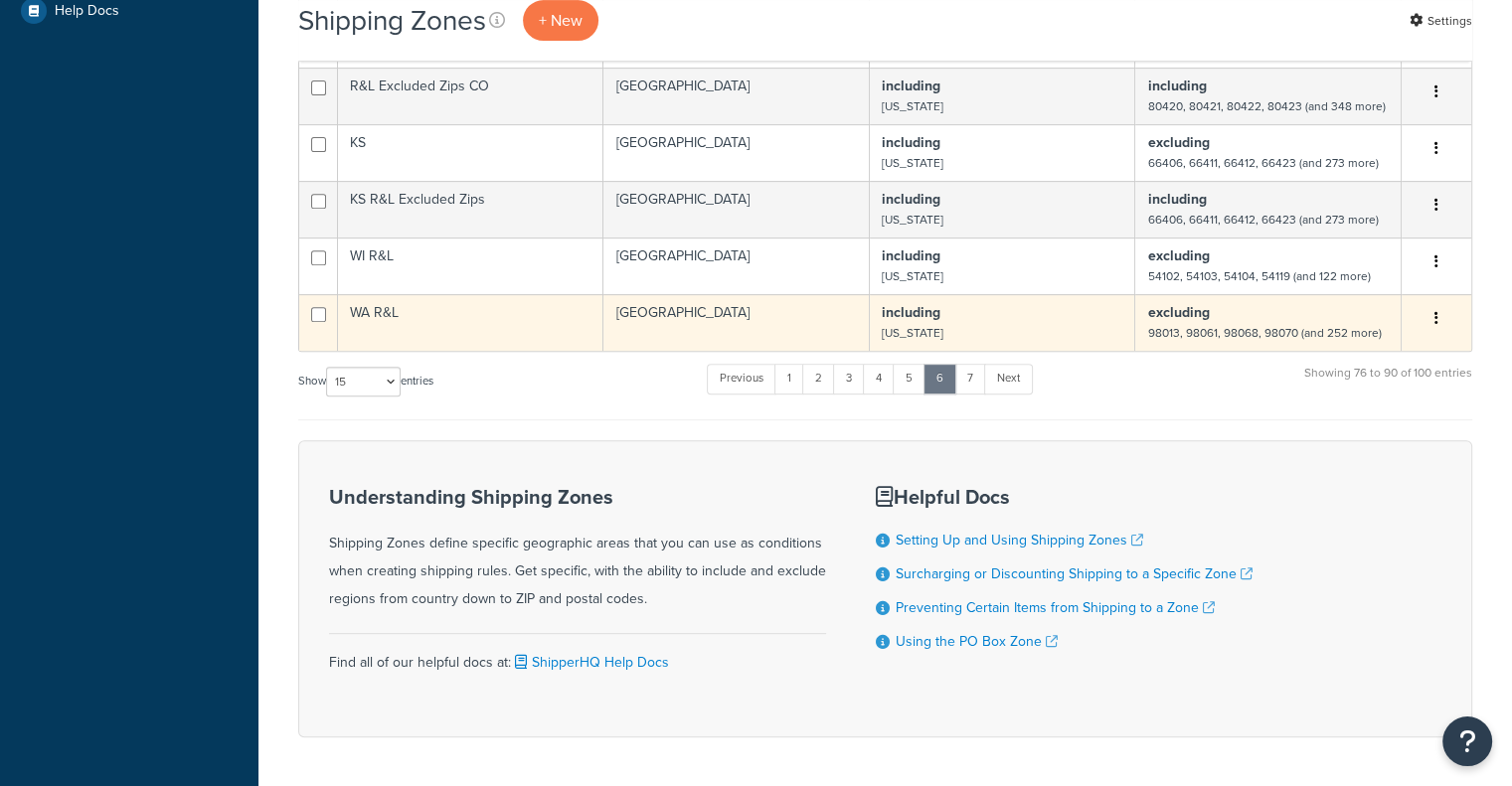 scroll, scrollTop: 657, scrollLeft: 0, axis: vertical 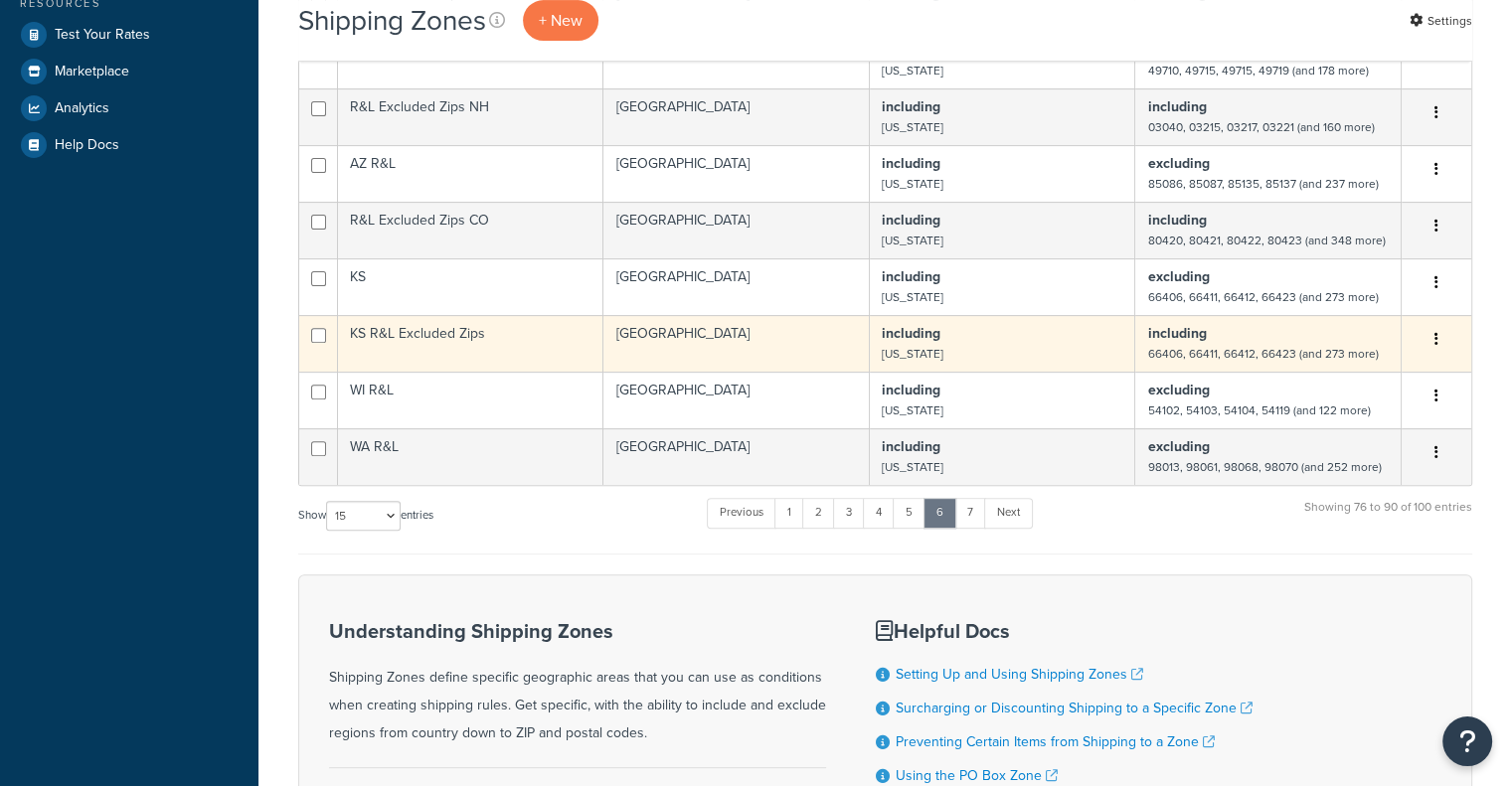 click on "KS R&L Excluded Zips" at bounding box center (470, 343) 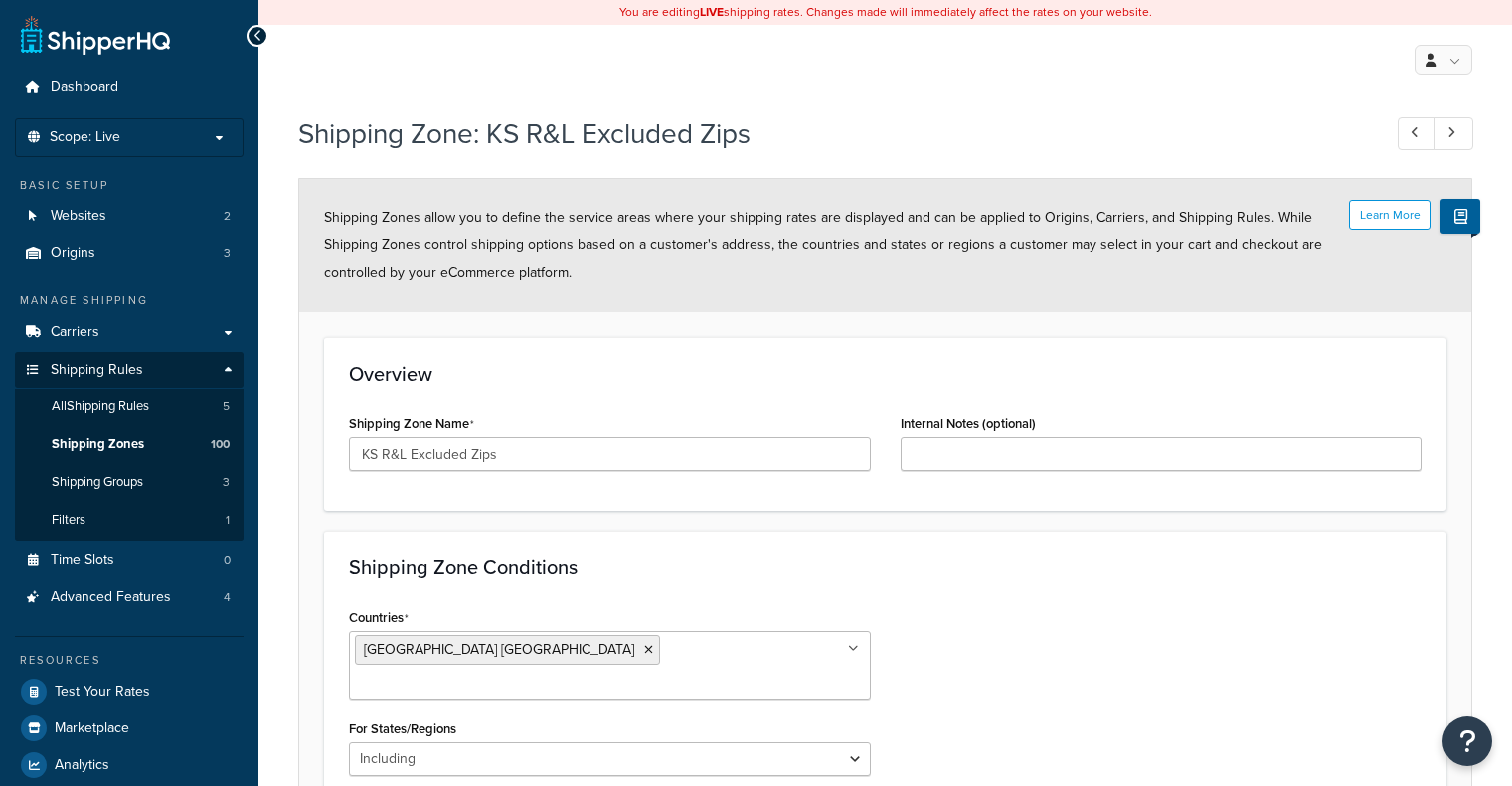 select on "including" 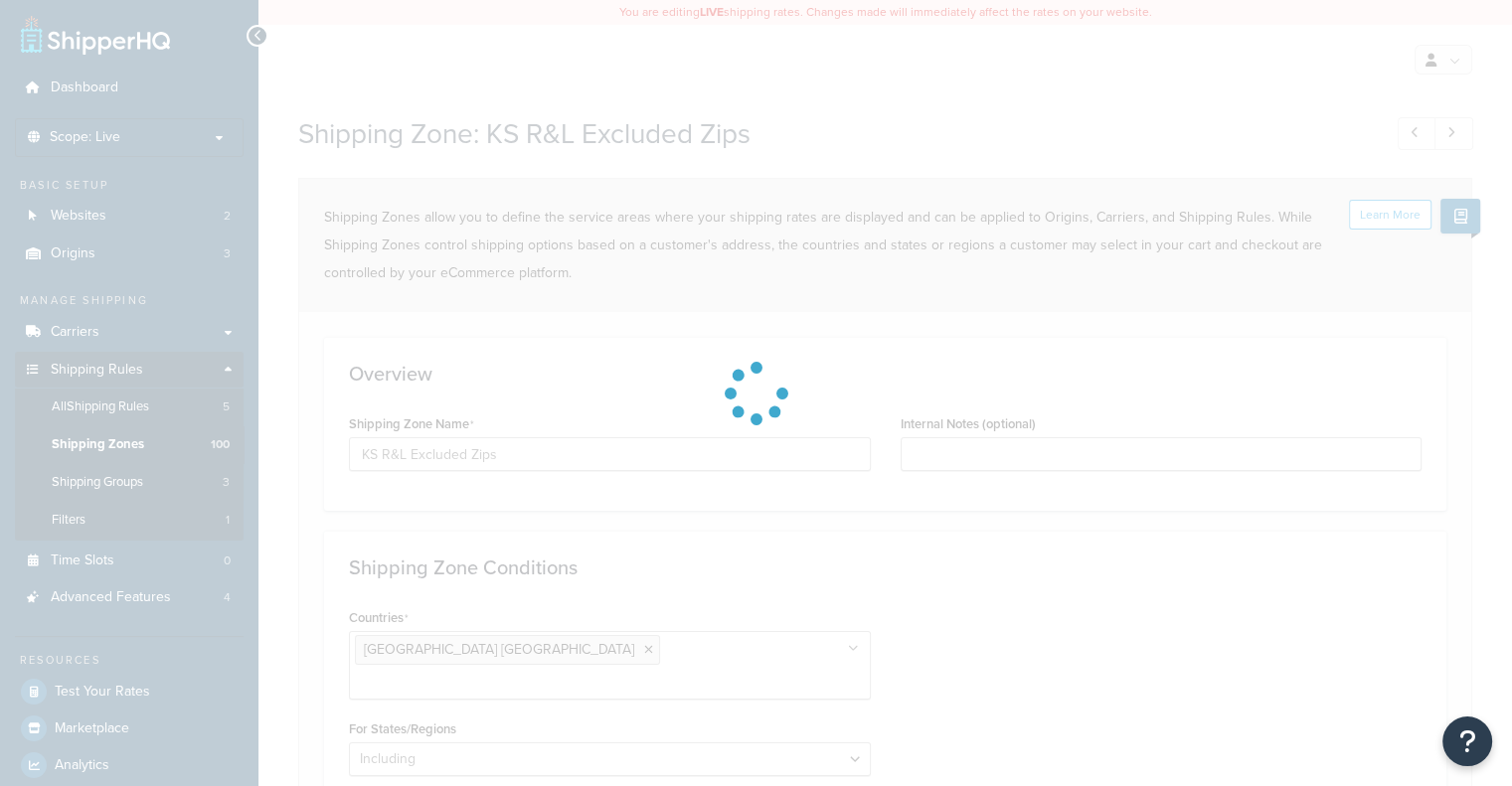 scroll, scrollTop: 0, scrollLeft: 0, axis: both 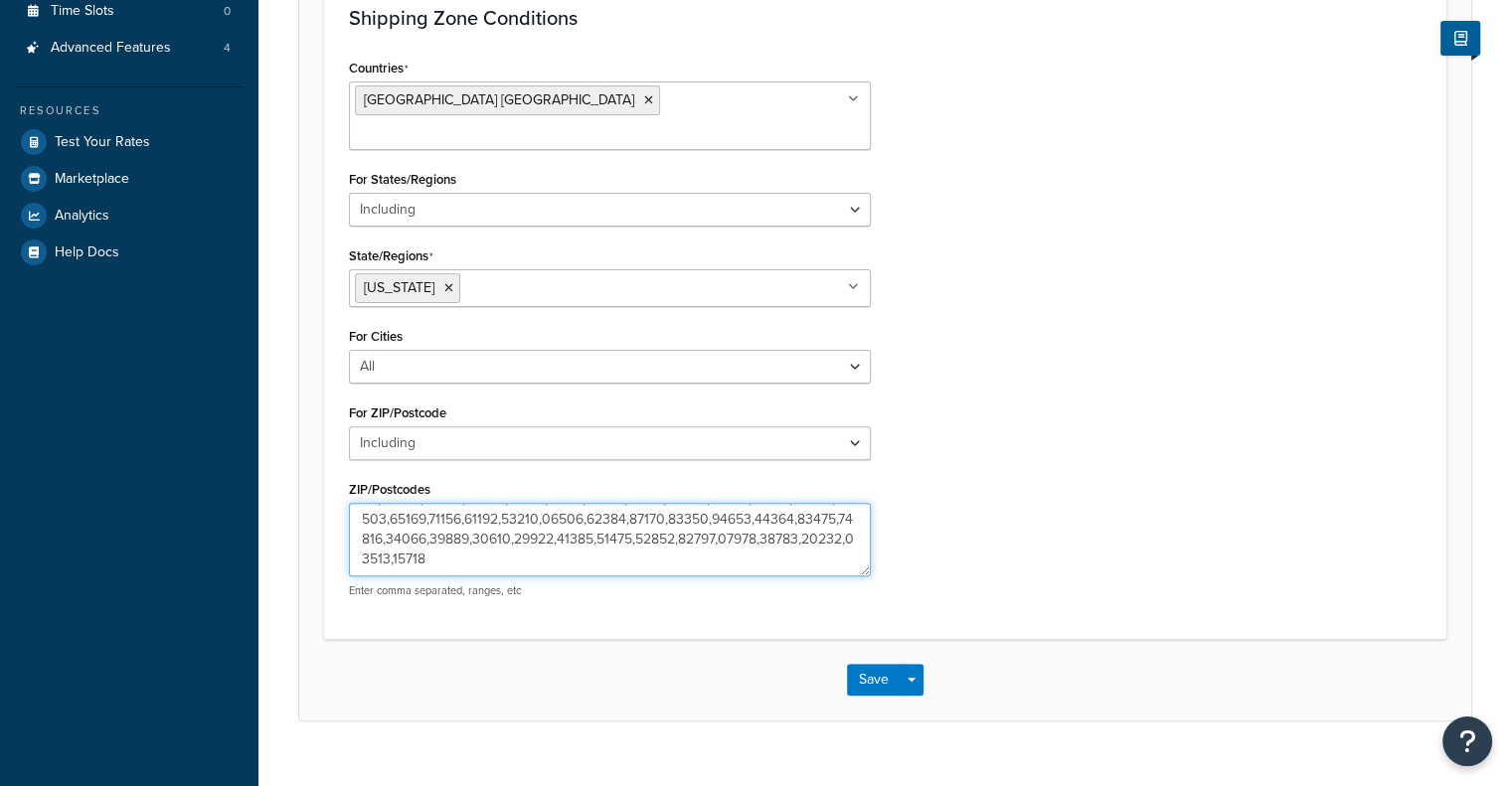 drag, startPoint x: 354, startPoint y: 483, endPoint x: 767, endPoint y: 597, distance: 428.4449 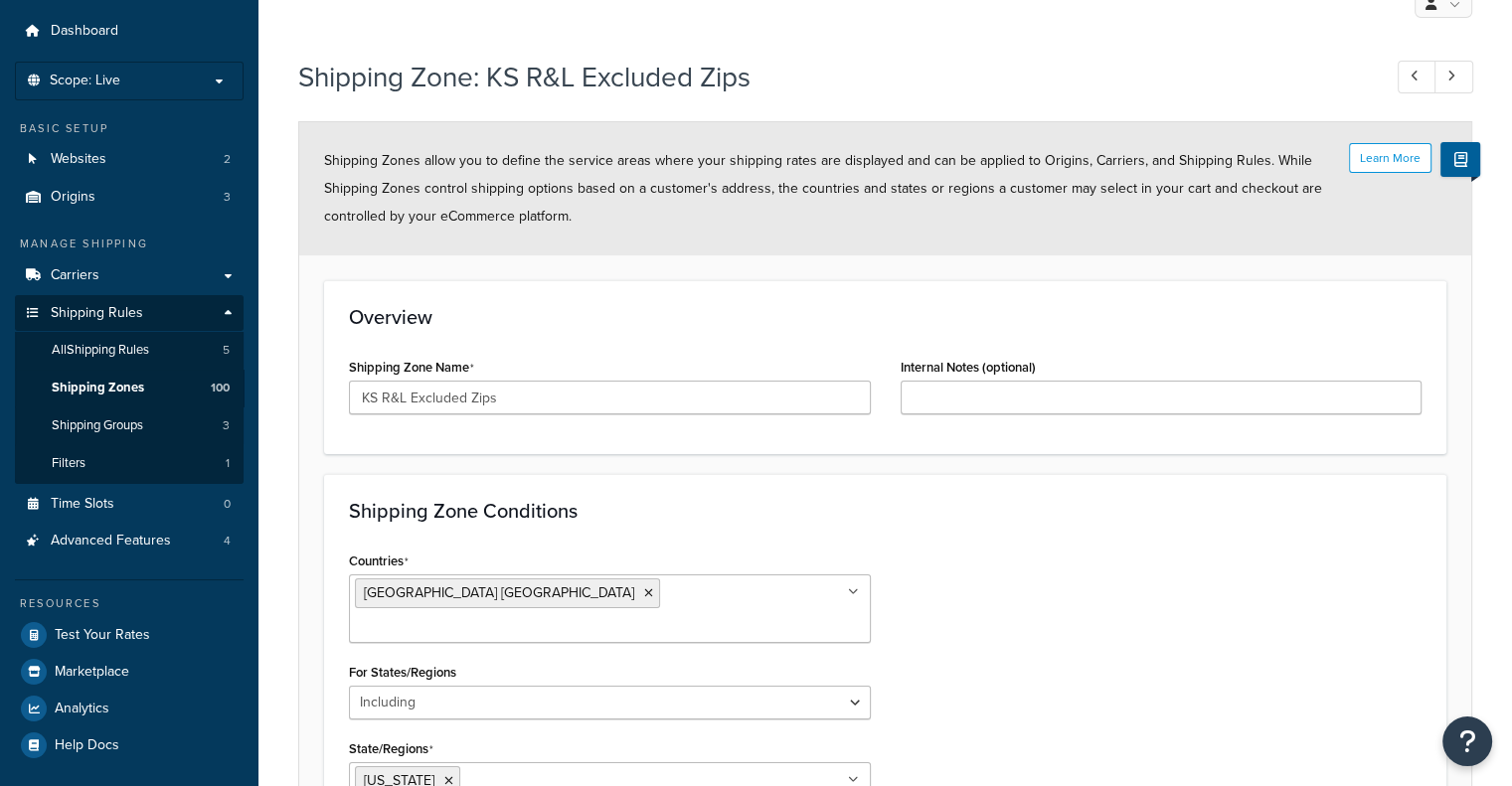 scroll, scrollTop: 53, scrollLeft: 0, axis: vertical 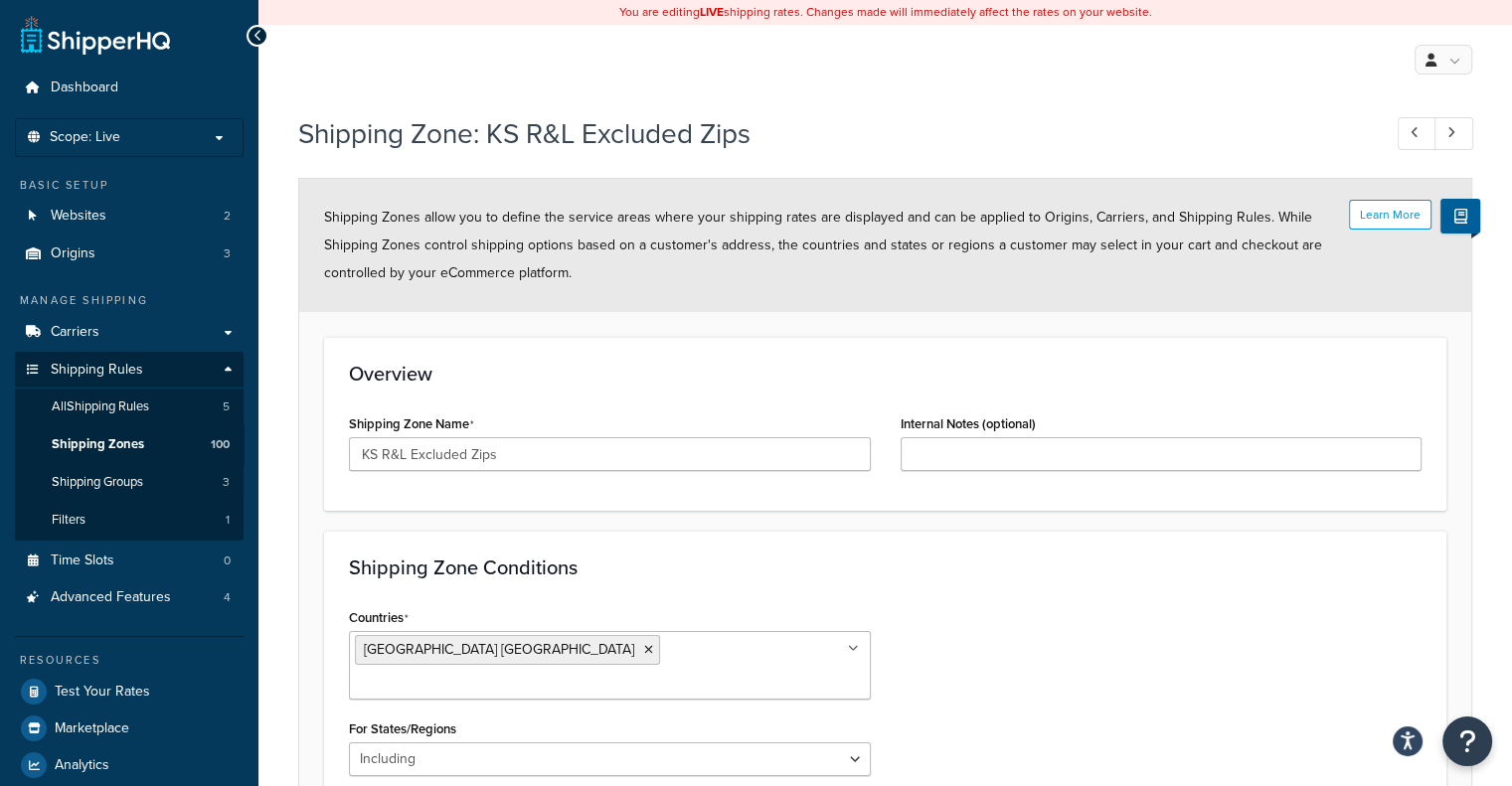 click at bounding box center [95, 35] 